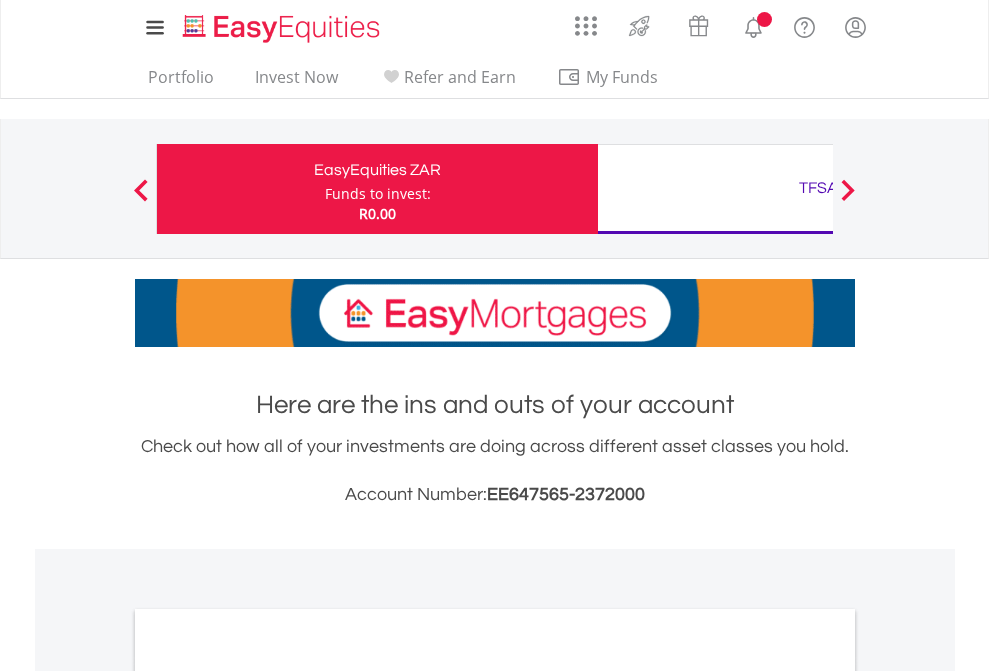 scroll, scrollTop: 0, scrollLeft: 0, axis: both 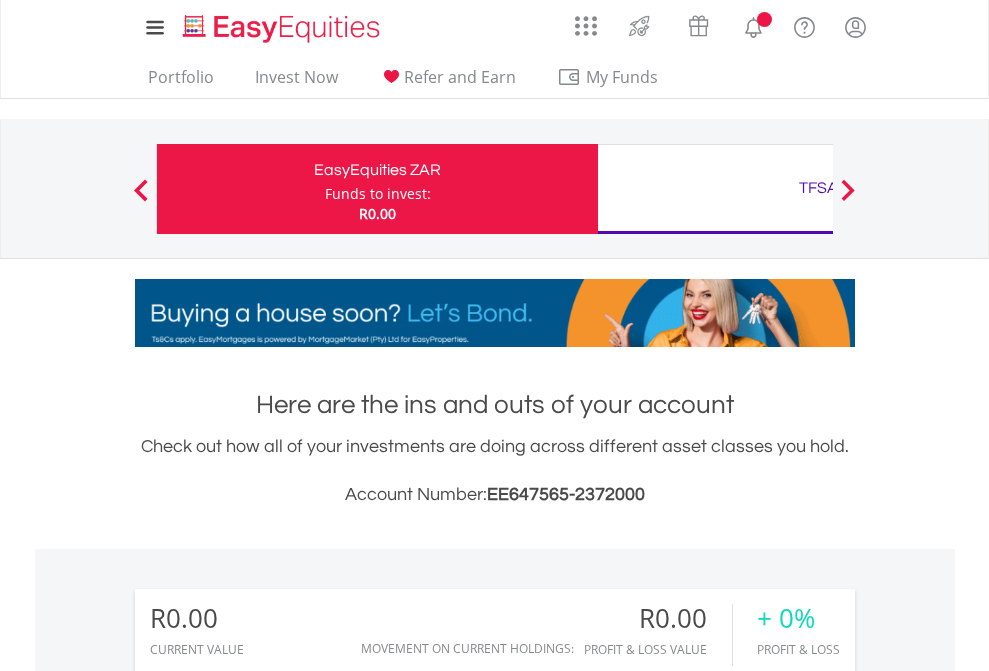 click on "Funds to invest:" at bounding box center (378, 194) 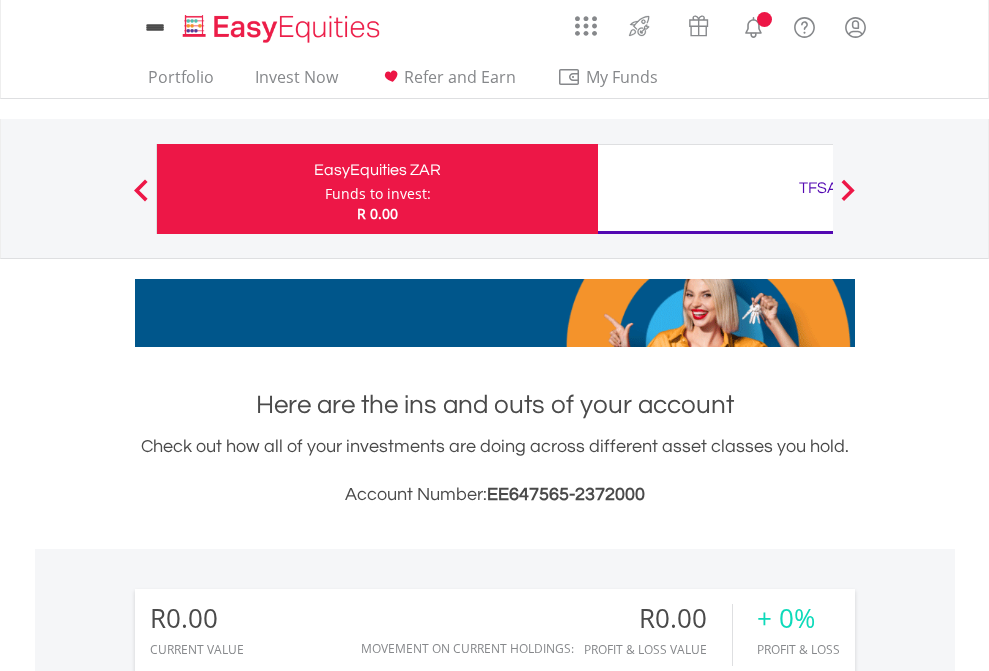 scroll, scrollTop: 0, scrollLeft: 0, axis: both 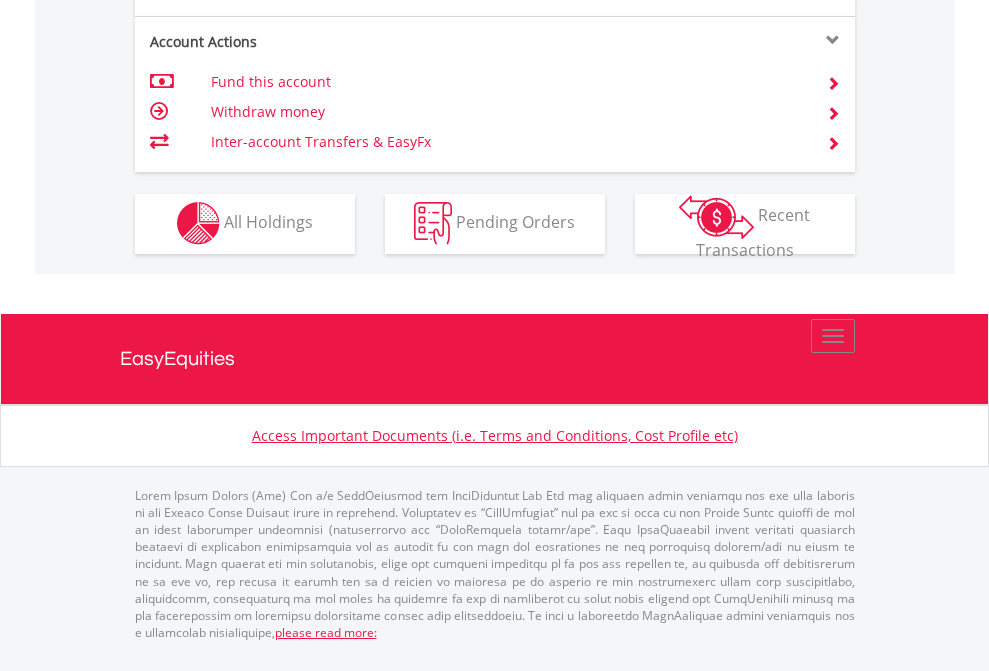 click on "Investment types" at bounding box center [706, -353] 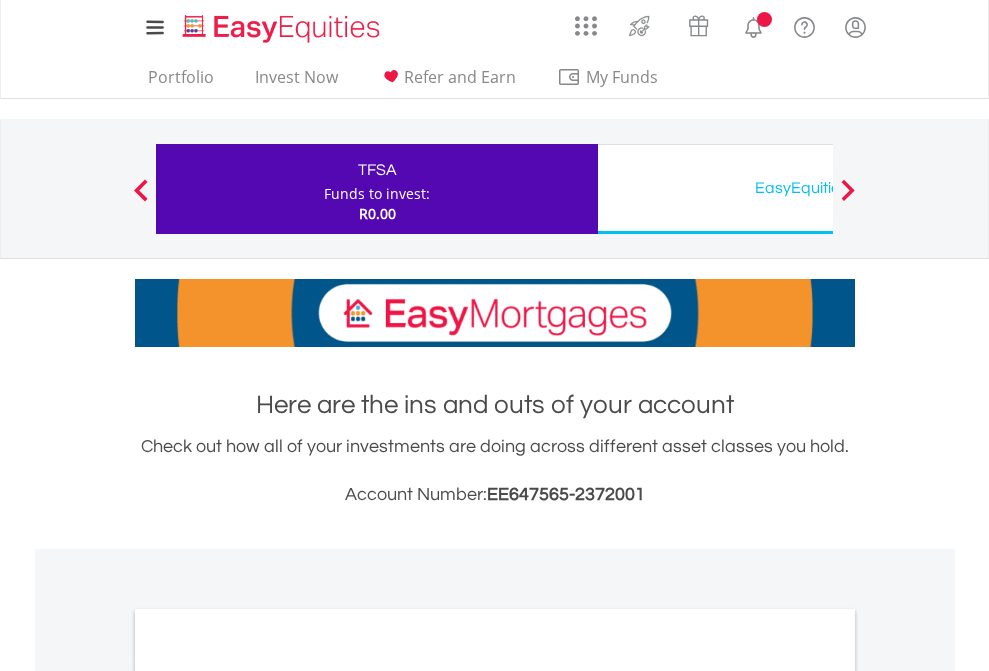 scroll, scrollTop: 0, scrollLeft: 0, axis: both 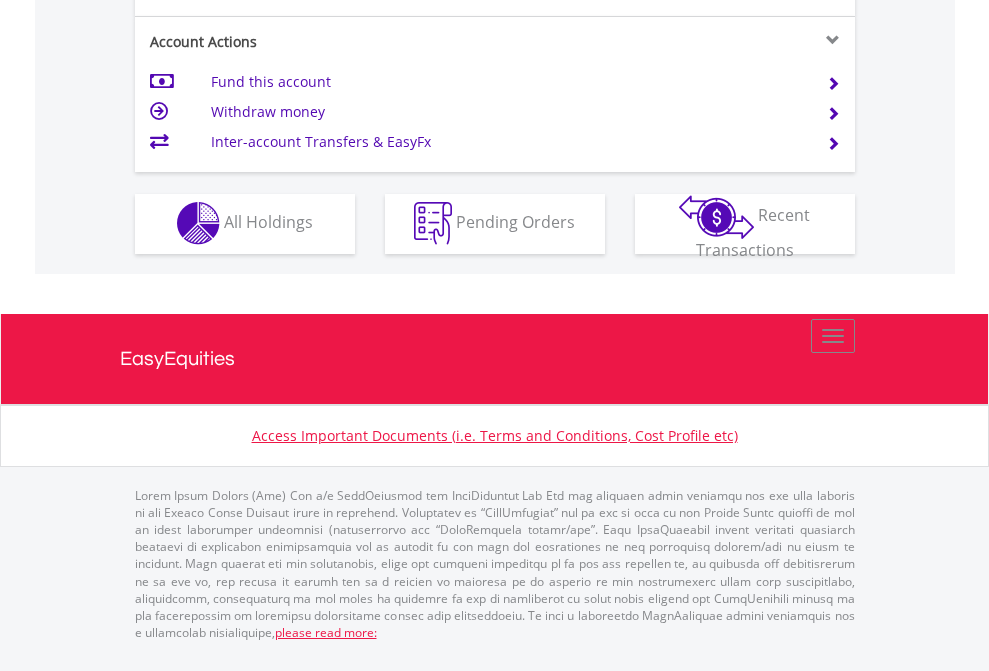 click on "Investment types" at bounding box center [706, -353] 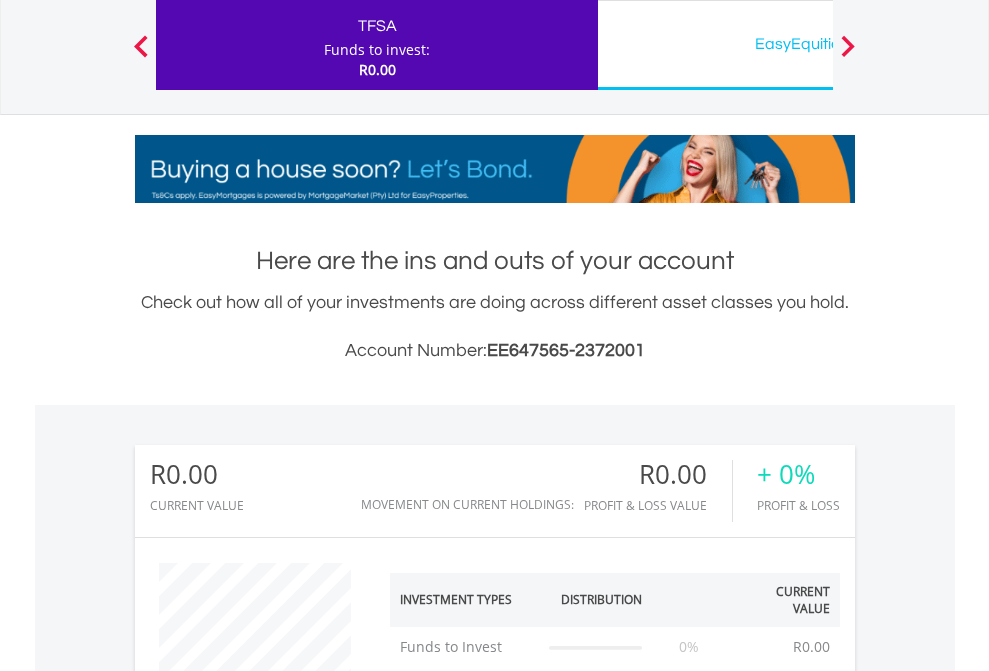 click on "EasyEquities USD" at bounding box center (818, 44) 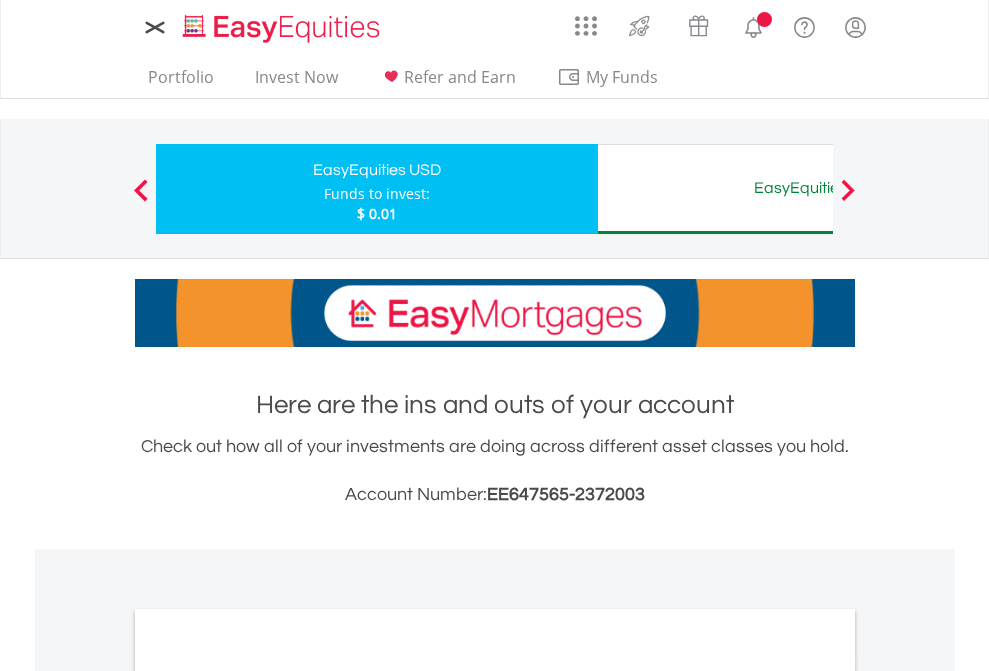scroll, scrollTop: 0, scrollLeft: 0, axis: both 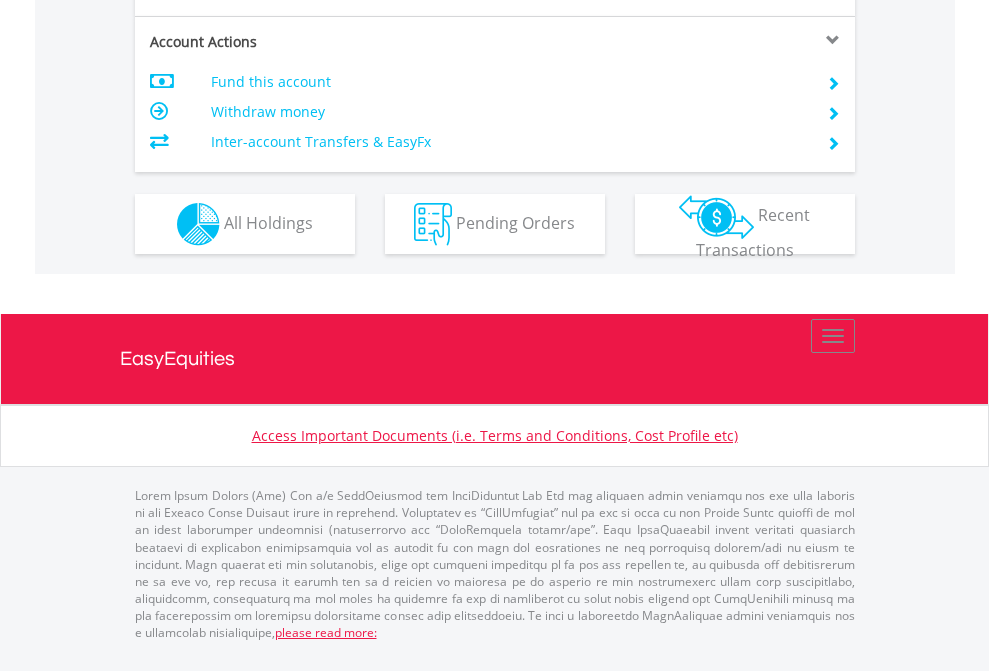 click on "Investment types" at bounding box center [706, -337] 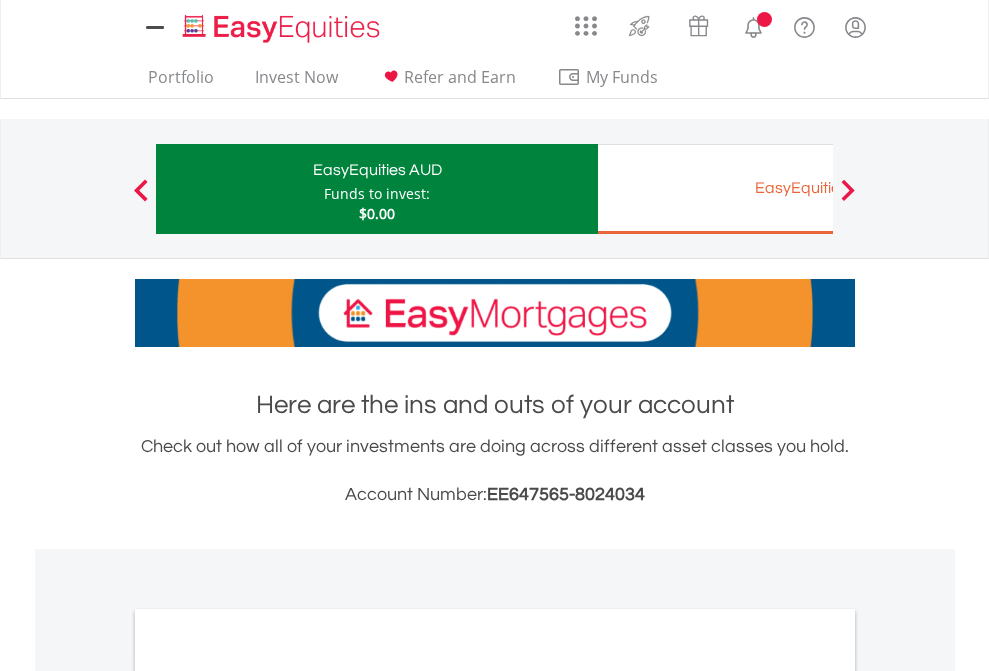 scroll, scrollTop: 0, scrollLeft: 0, axis: both 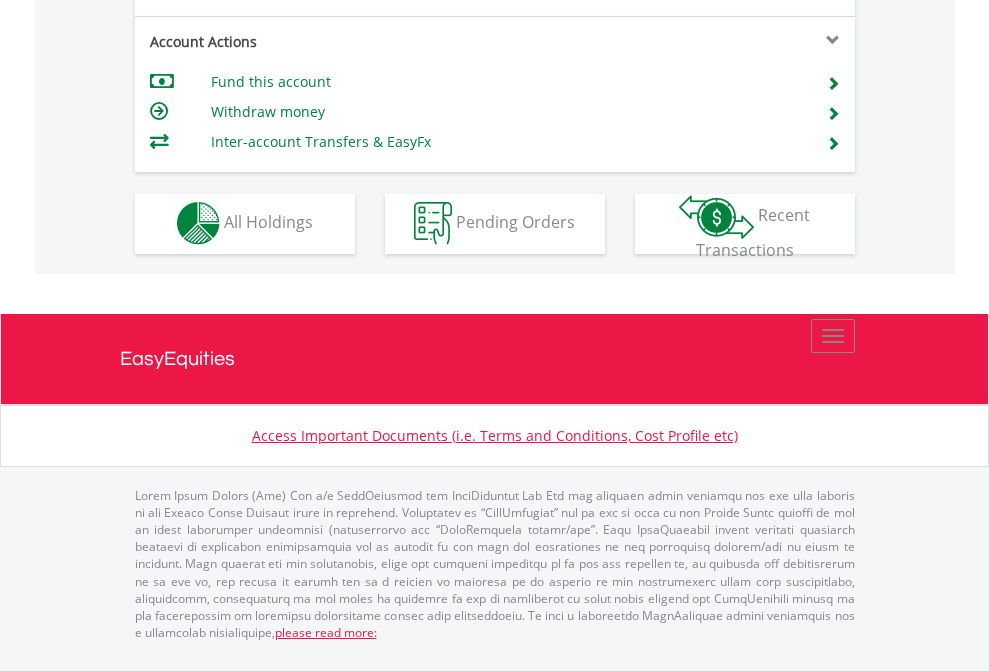 click on "Investment types" at bounding box center [706, -353] 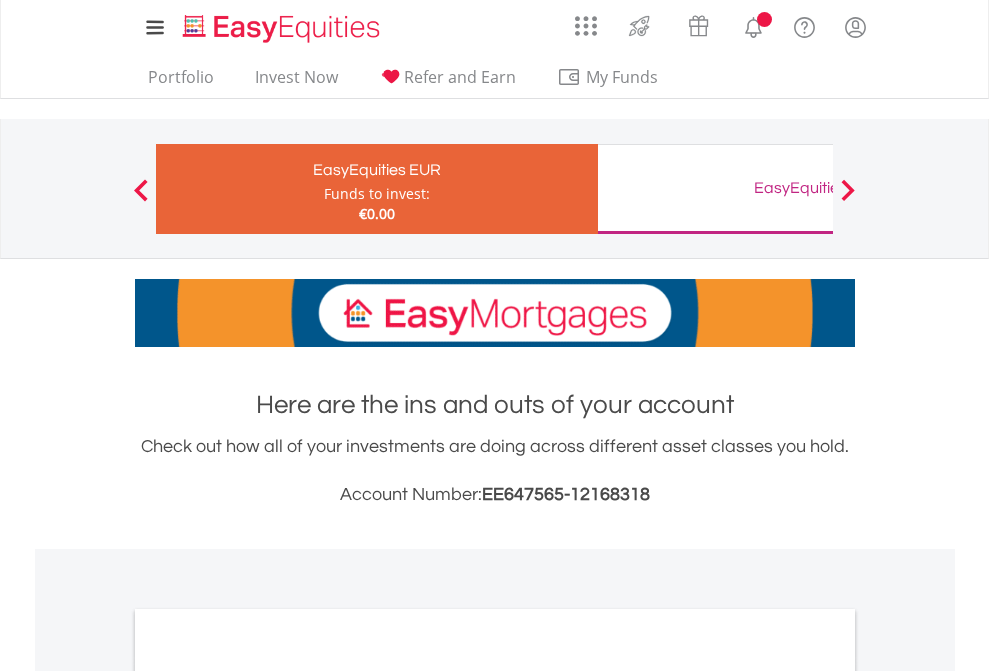 scroll, scrollTop: 0, scrollLeft: 0, axis: both 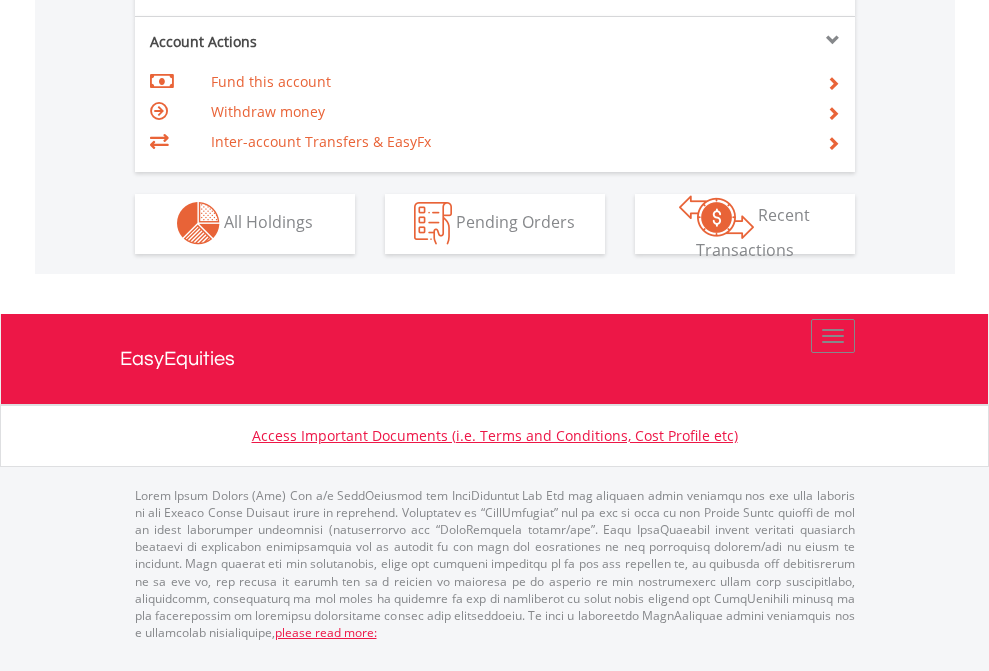 click on "Investment types" at bounding box center (706, -353) 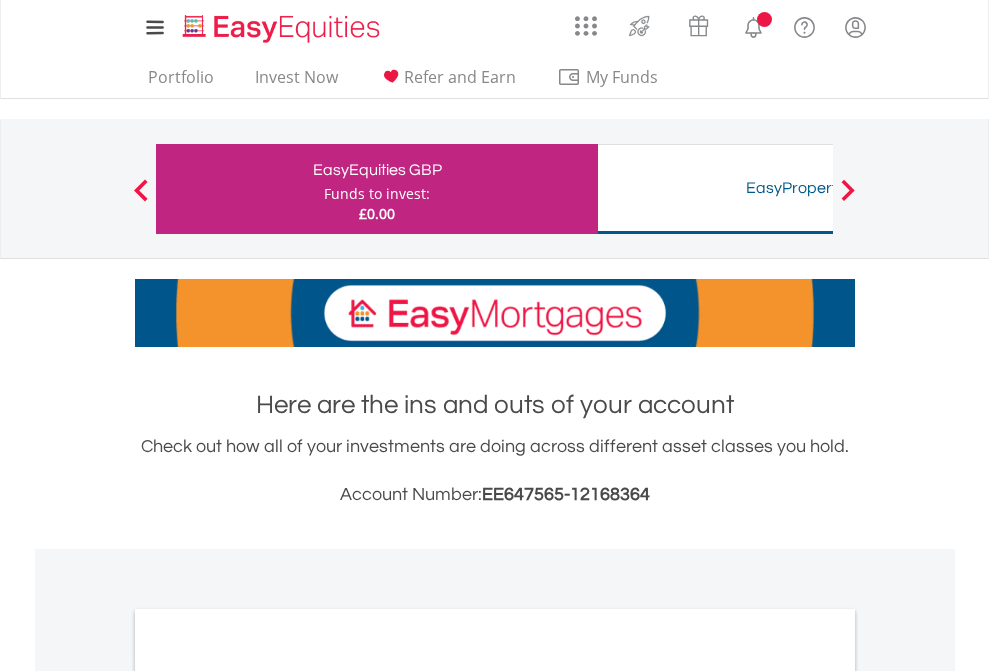 scroll, scrollTop: 0, scrollLeft: 0, axis: both 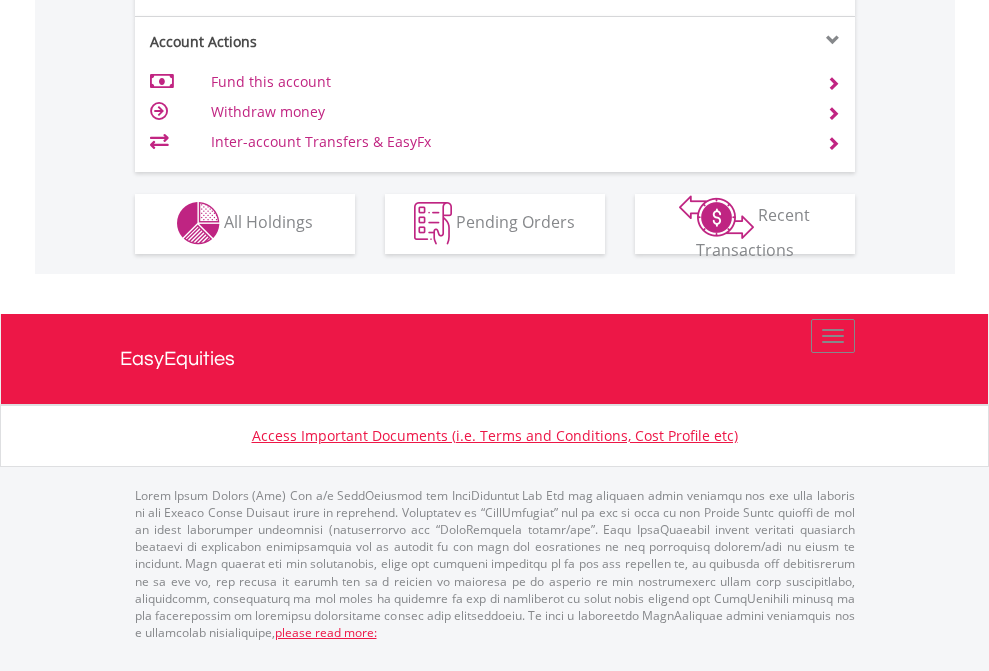 click on "Investment types" at bounding box center [706, -353] 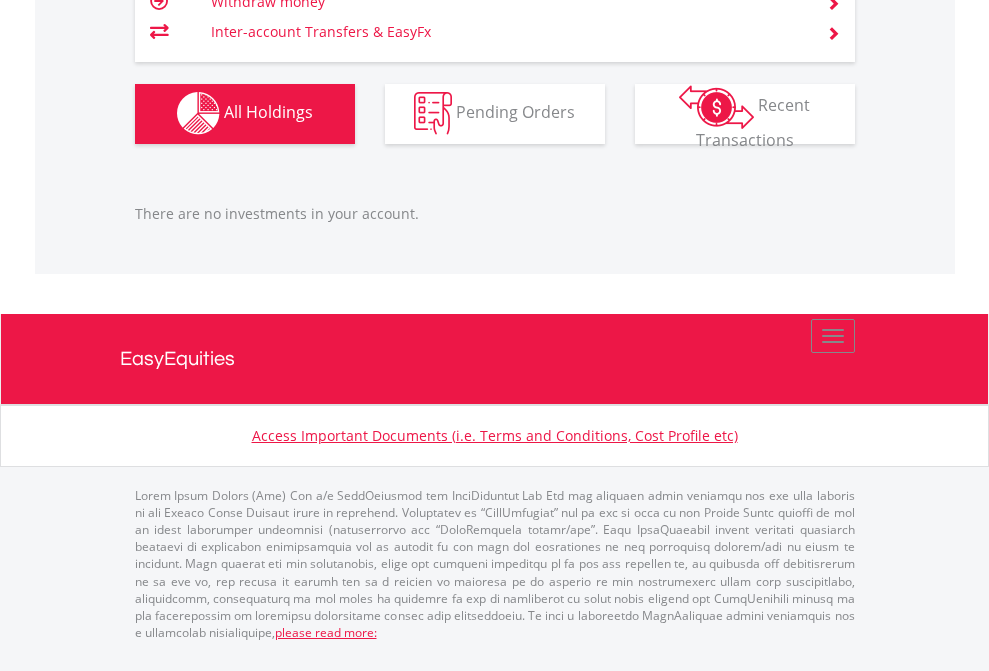 scroll, scrollTop: 1980, scrollLeft: 0, axis: vertical 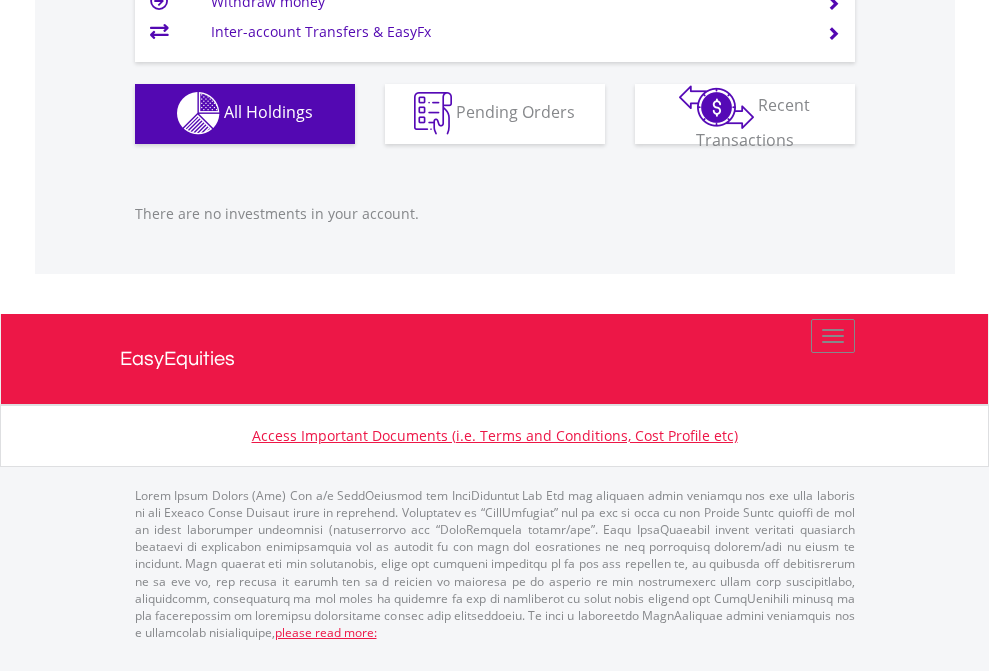 click on "EasyEquities USD" at bounding box center [818, -1142] 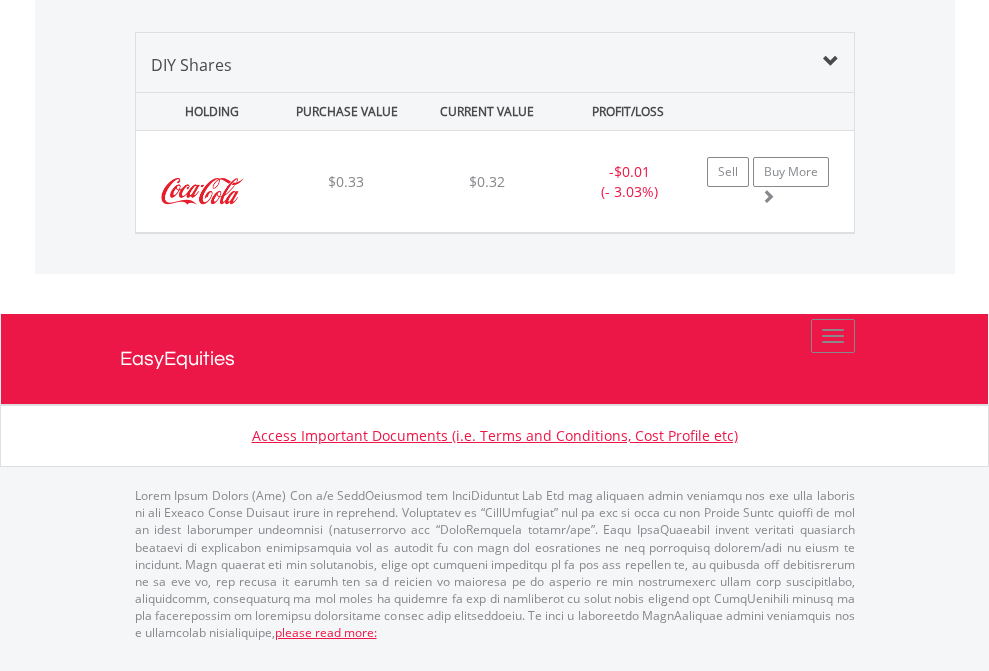 scroll, scrollTop: 144, scrollLeft: 0, axis: vertical 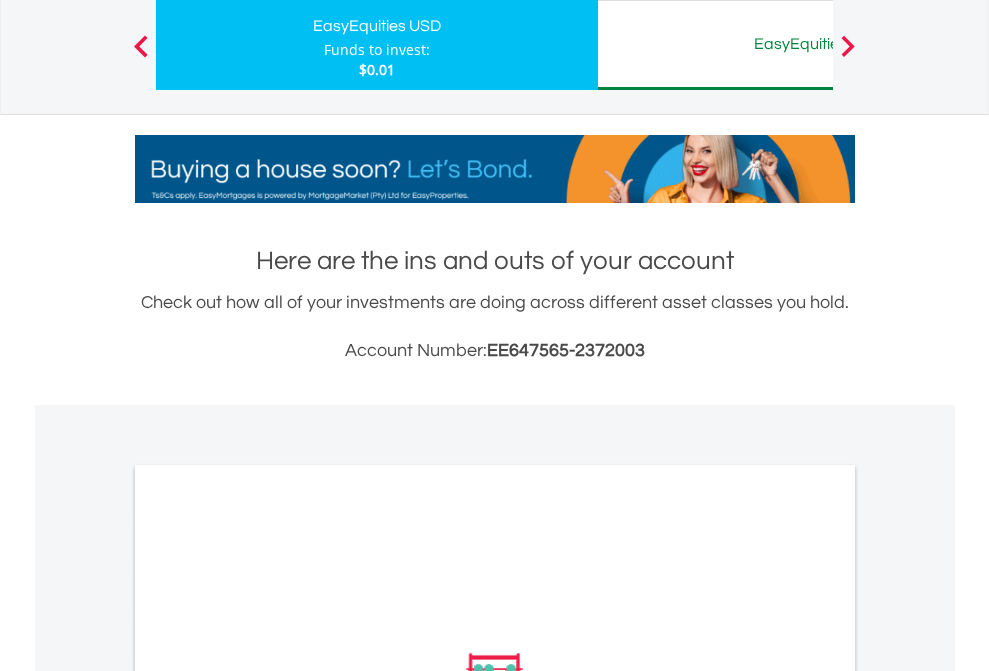 click on "EasyEquities AUD" at bounding box center [818, 44] 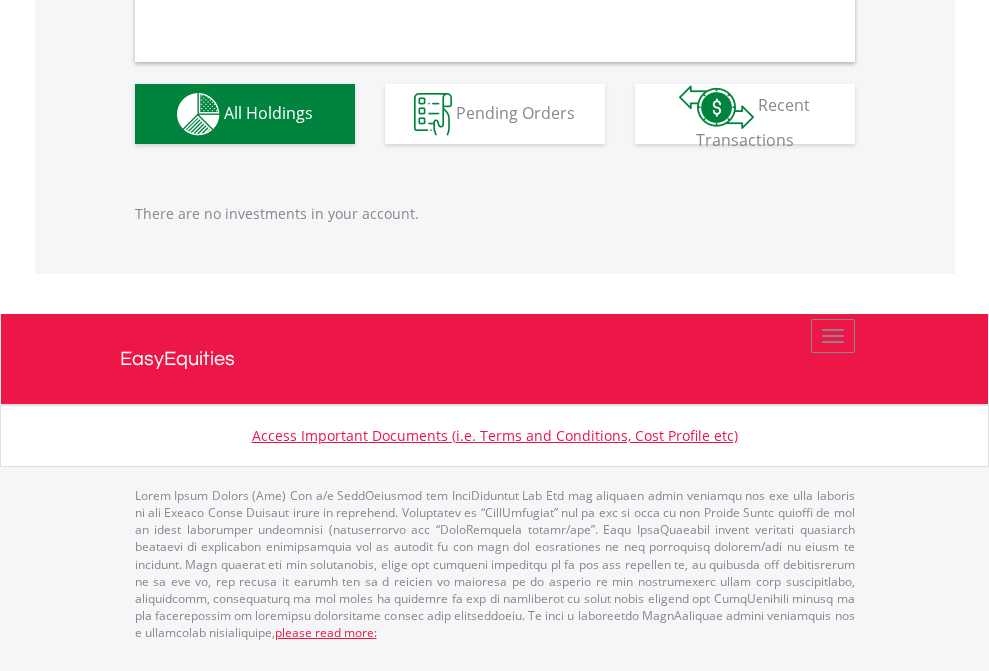 scroll, scrollTop: 1980, scrollLeft: 0, axis: vertical 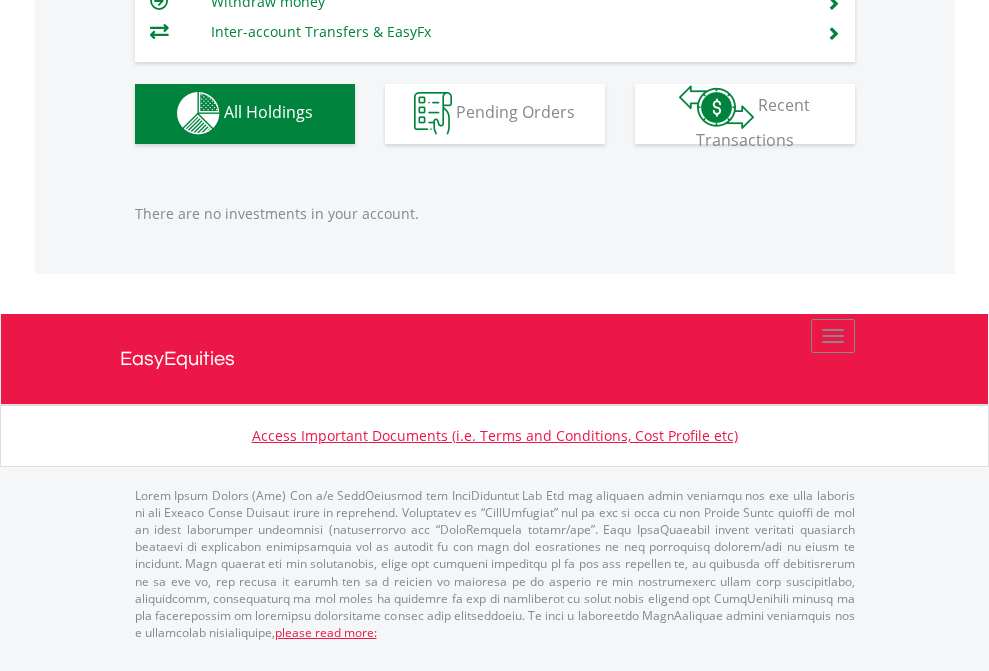 click on "EasyEquities EUR" at bounding box center (818, -1142) 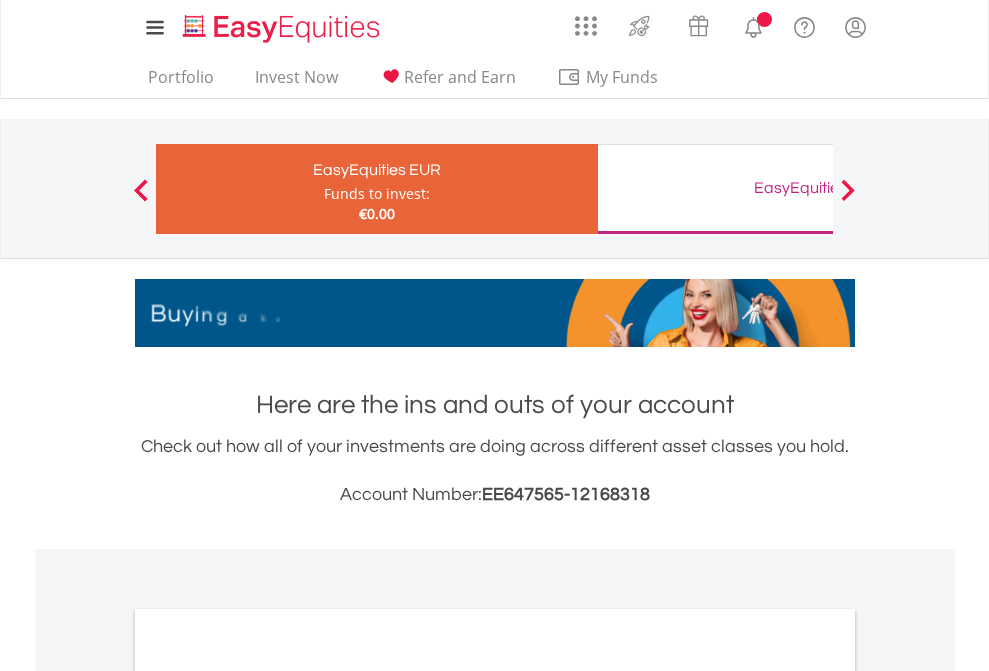 scroll, scrollTop: 0, scrollLeft: 0, axis: both 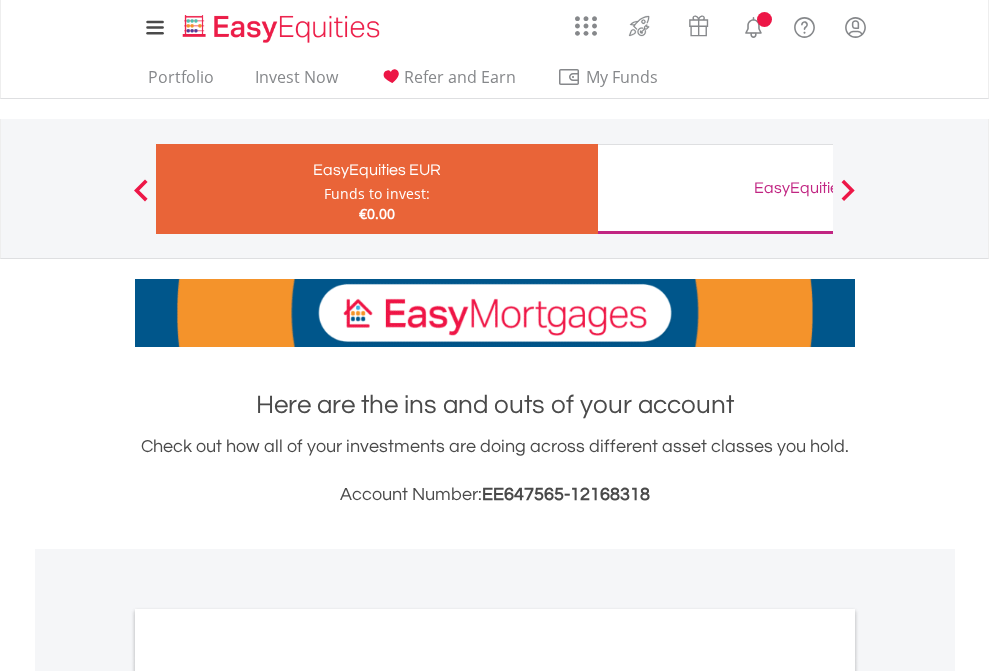click on "All Holdings" at bounding box center [268, 1096] 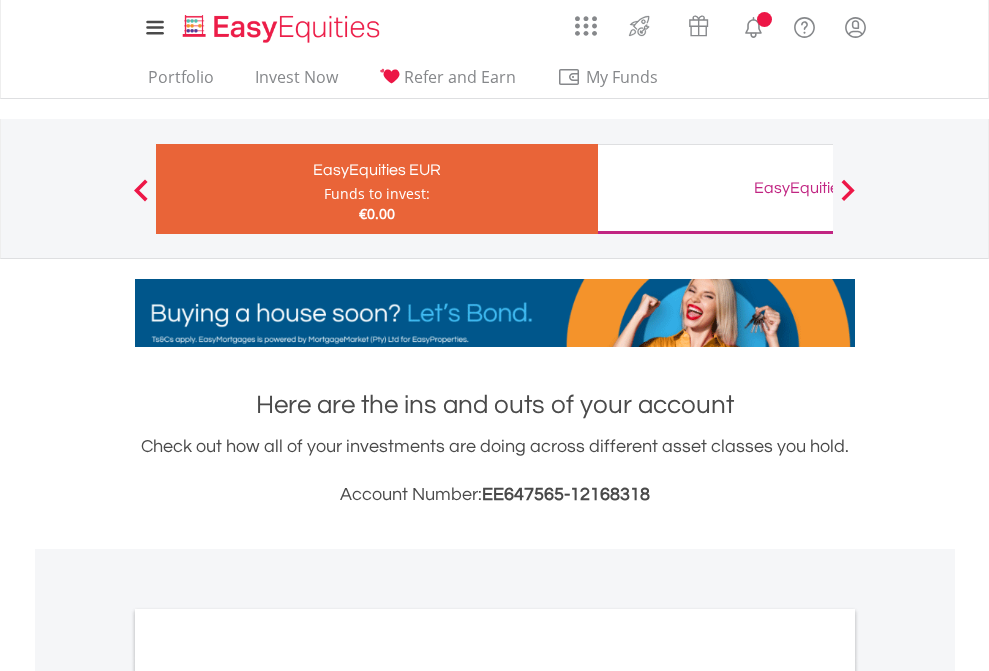 scroll, scrollTop: 1202, scrollLeft: 0, axis: vertical 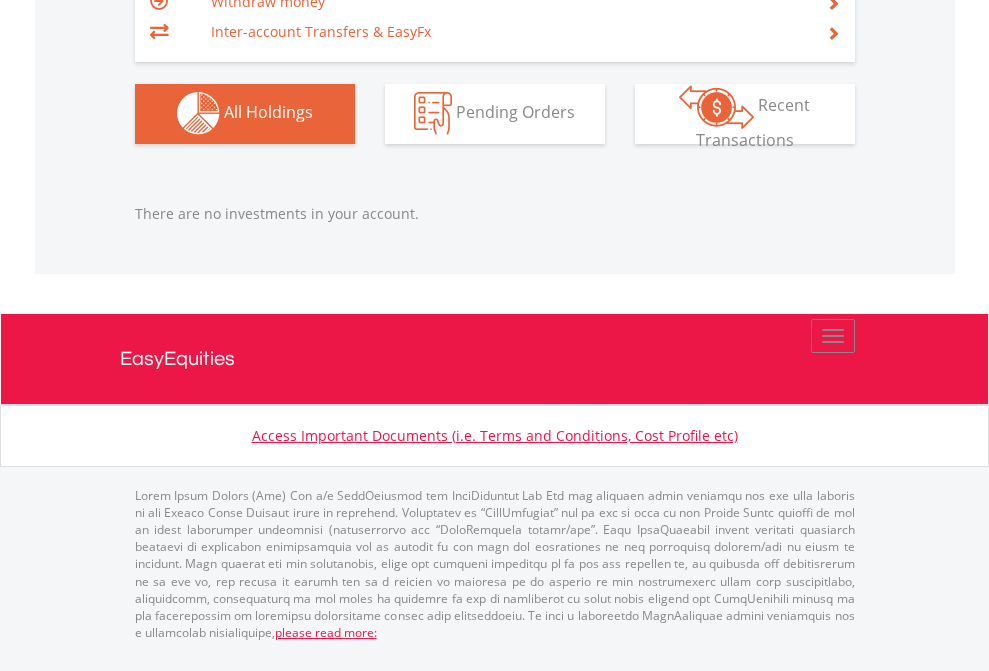 click on "EasyEquities GBP" at bounding box center (818, -1142) 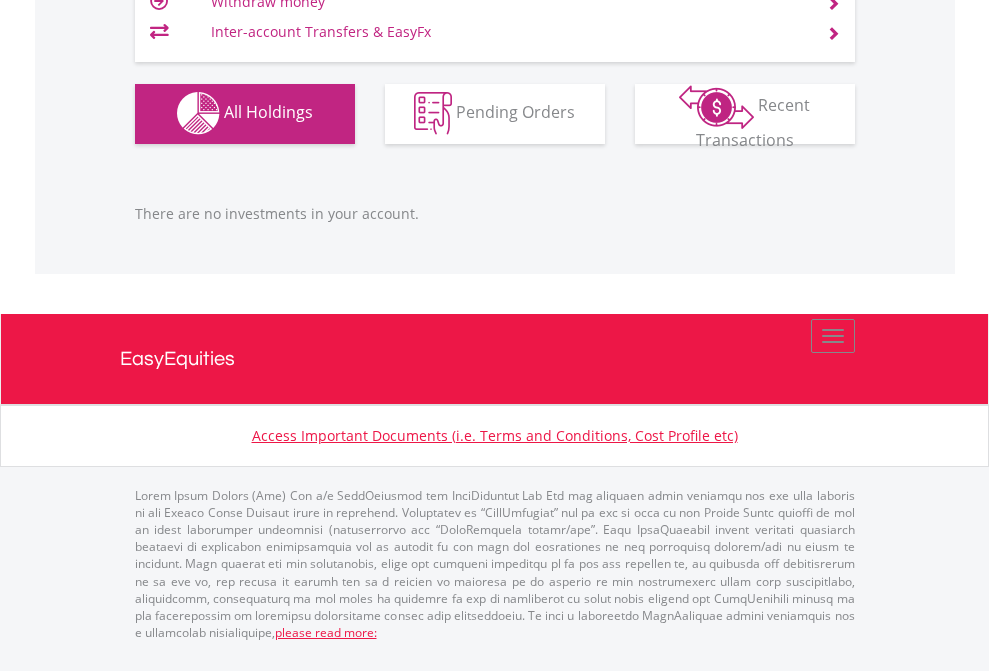 scroll, scrollTop: 1980, scrollLeft: 0, axis: vertical 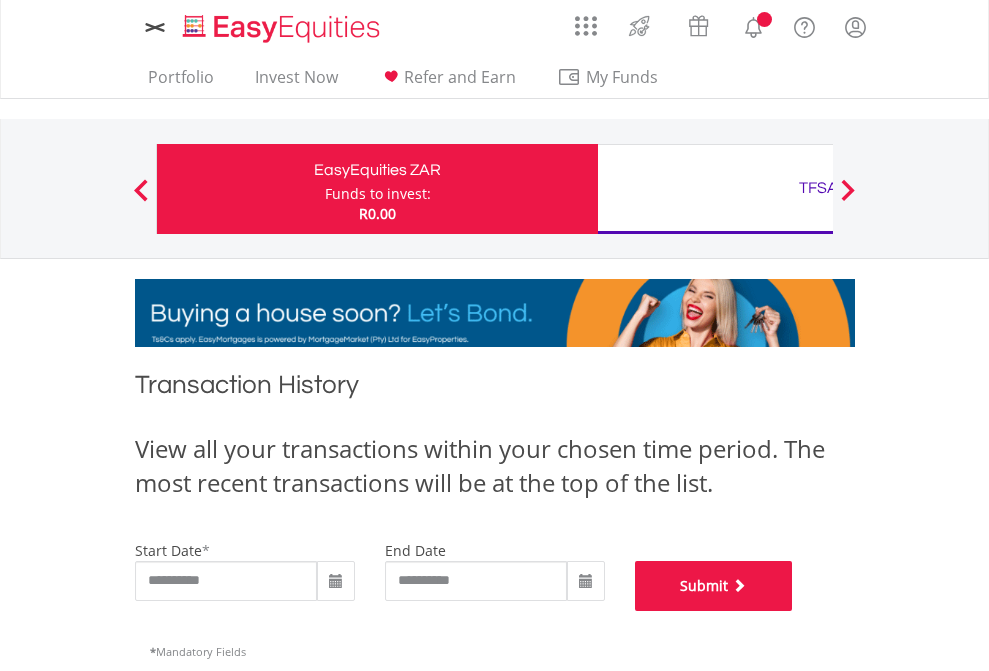 click on "Submit" at bounding box center [714, 586] 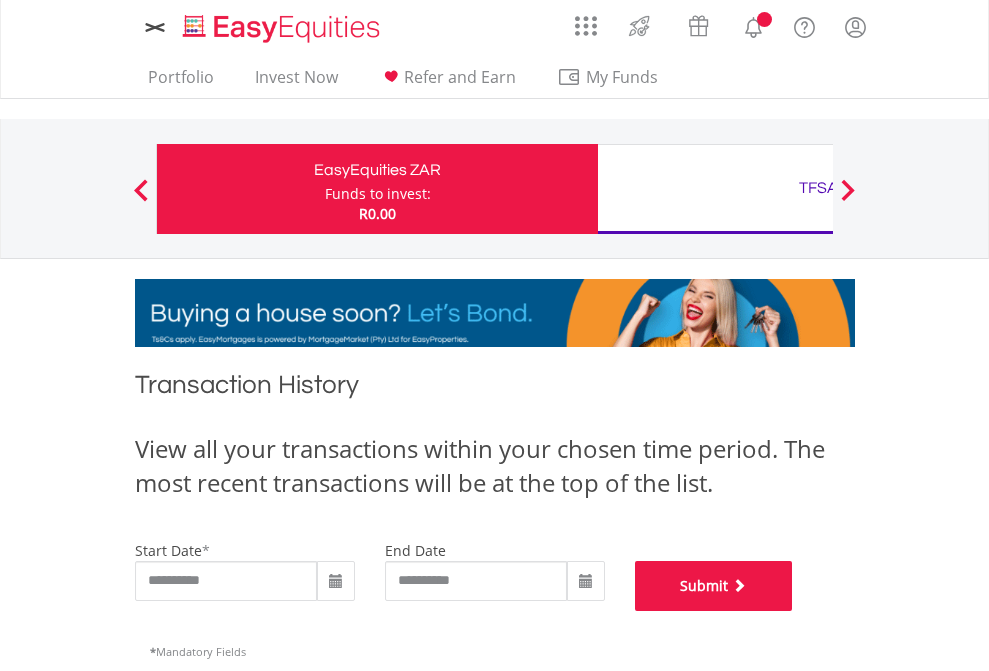scroll, scrollTop: 811, scrollLeft: 0, axis: vertical 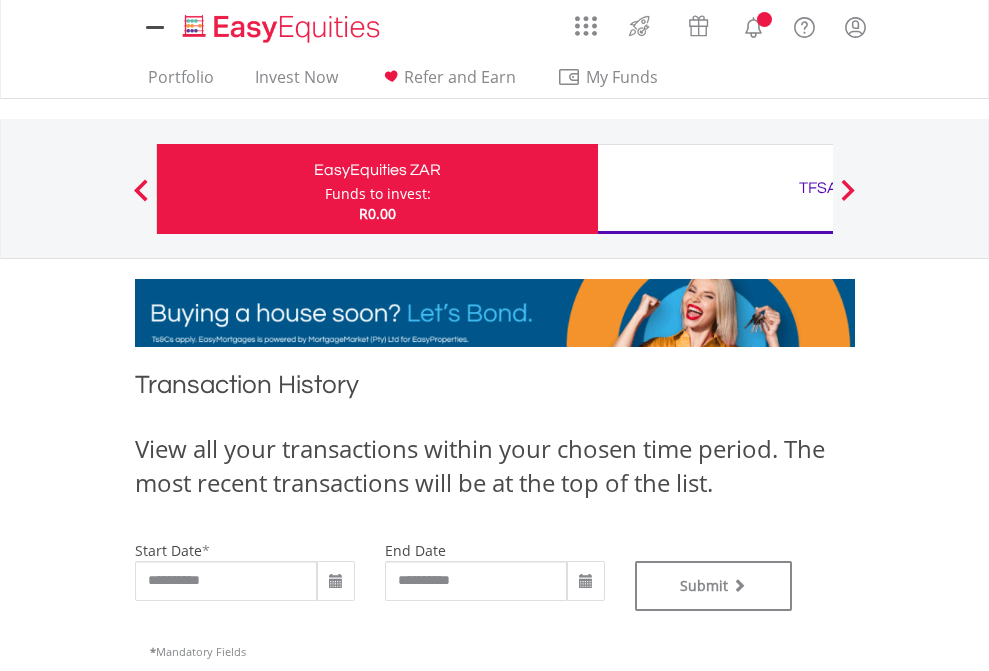 click on "TFSA" at bounding box center (818, 188) 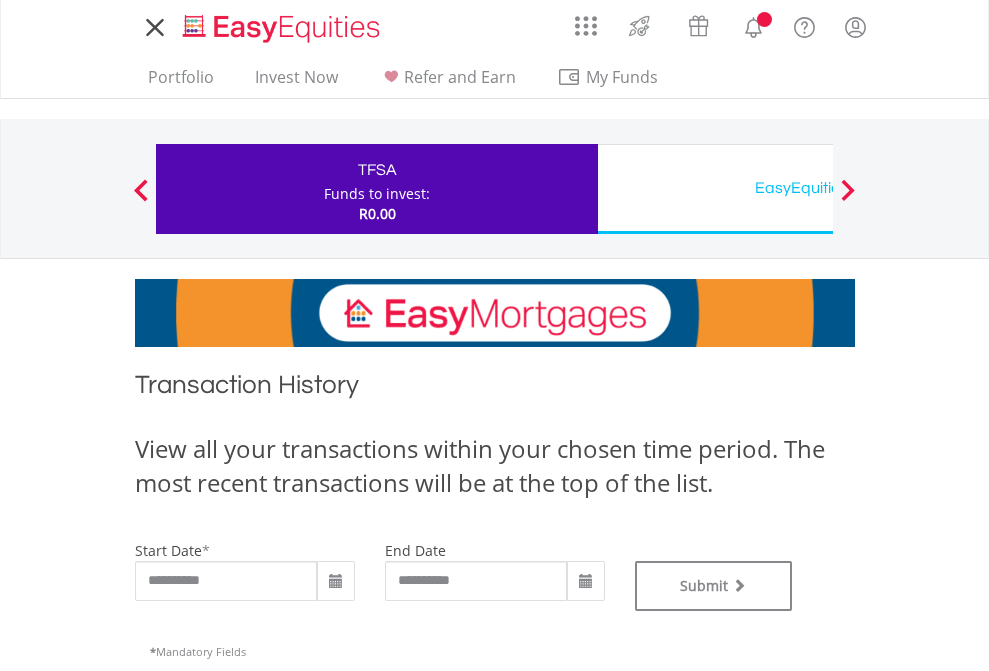 scroll, scrollTop: 0, scrollLeft: 0, axis: both 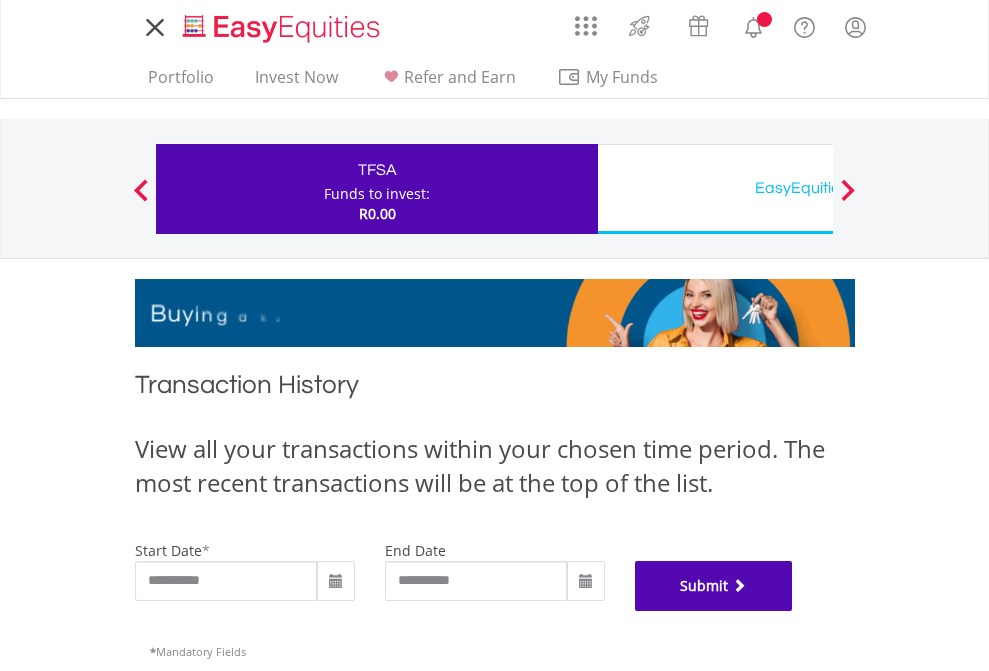 click on "Submit" at bounding box center [714, 586] 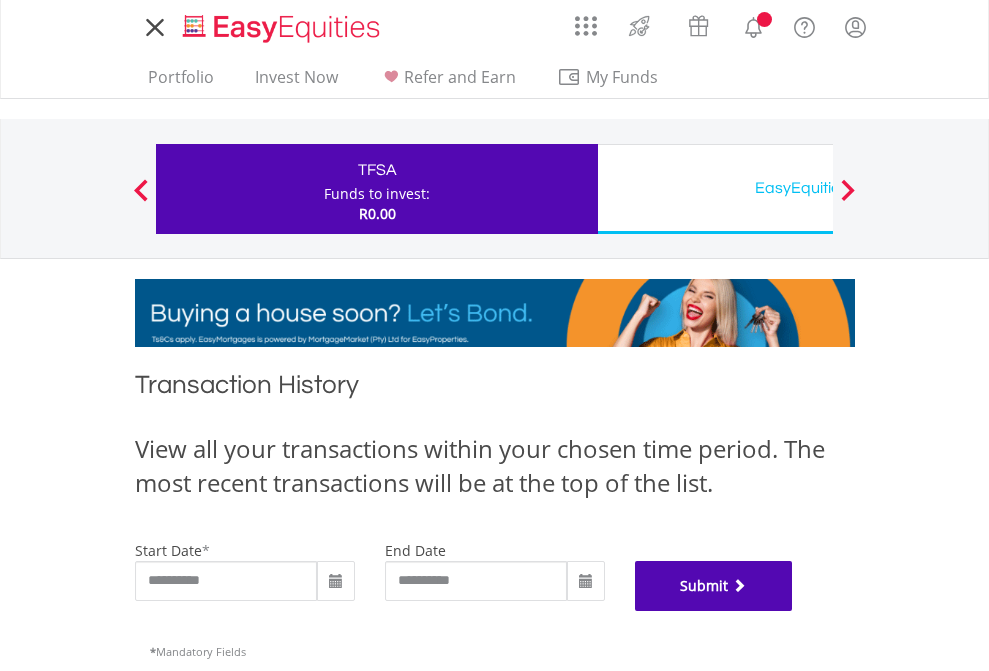 scroll, scrollTop: 811, scrollLeft: 0, axis: vertical 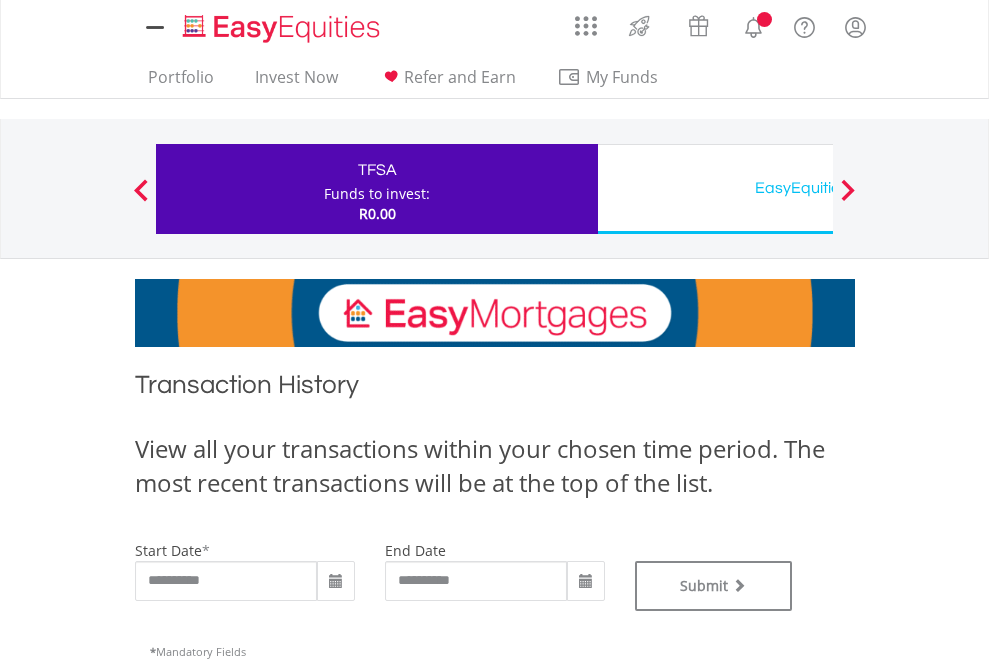 click on "EasyEquities USD" at bounding box center [818, 188] 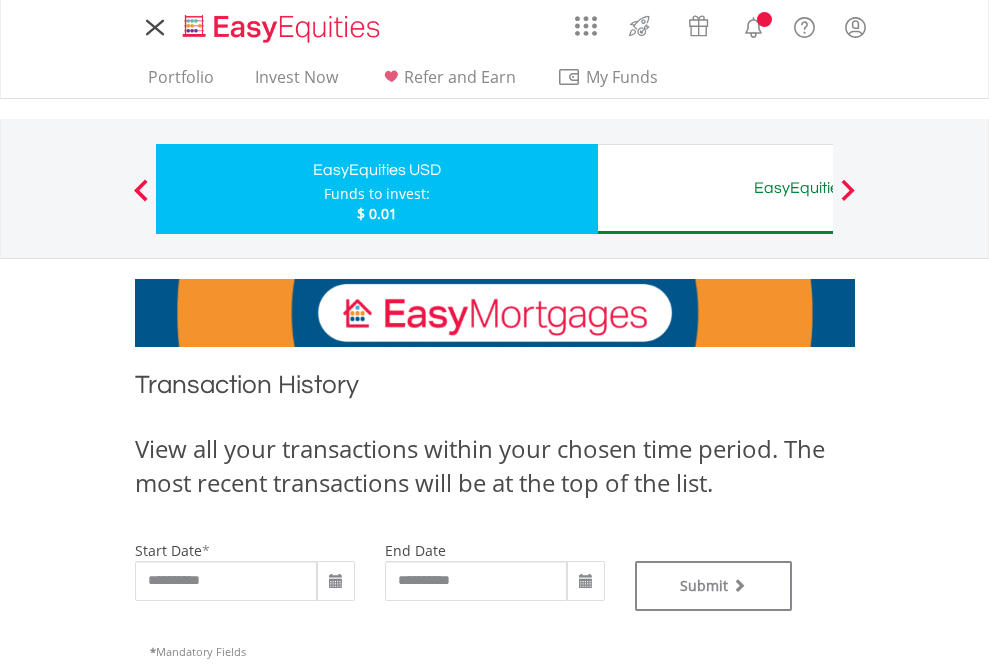 scroll, scrollTop: 0, scrollLeft: 0, axis: both 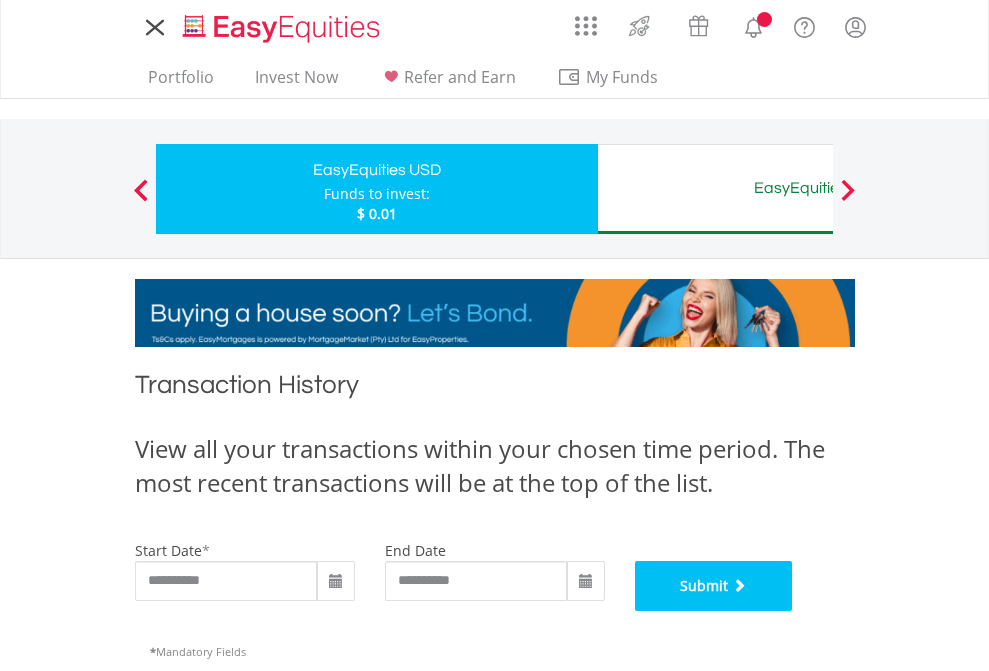 click on "Submit" at bounding box center (714, 586) 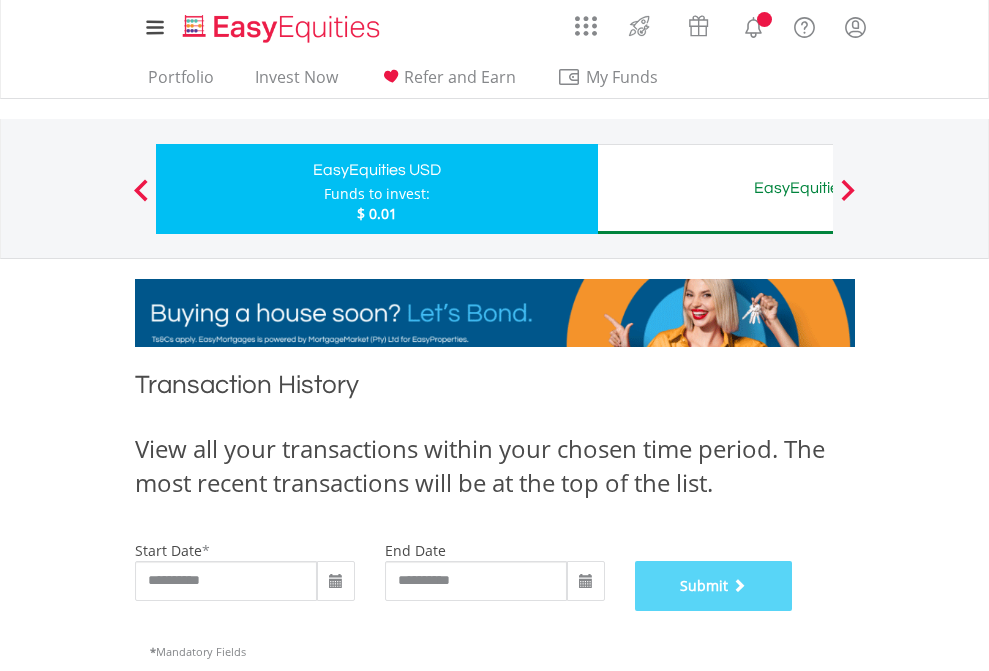 scroll, scrollTop: 811, scrollLeft: 0, axis: vertical 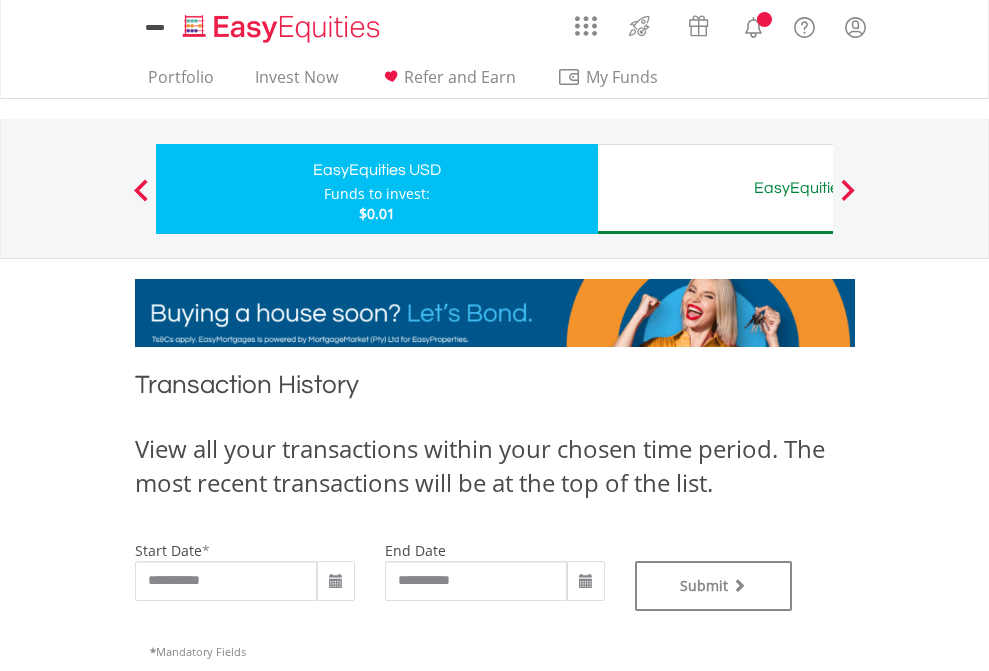 click on "EasyEquities AUD" at bounding box center [818, 188] 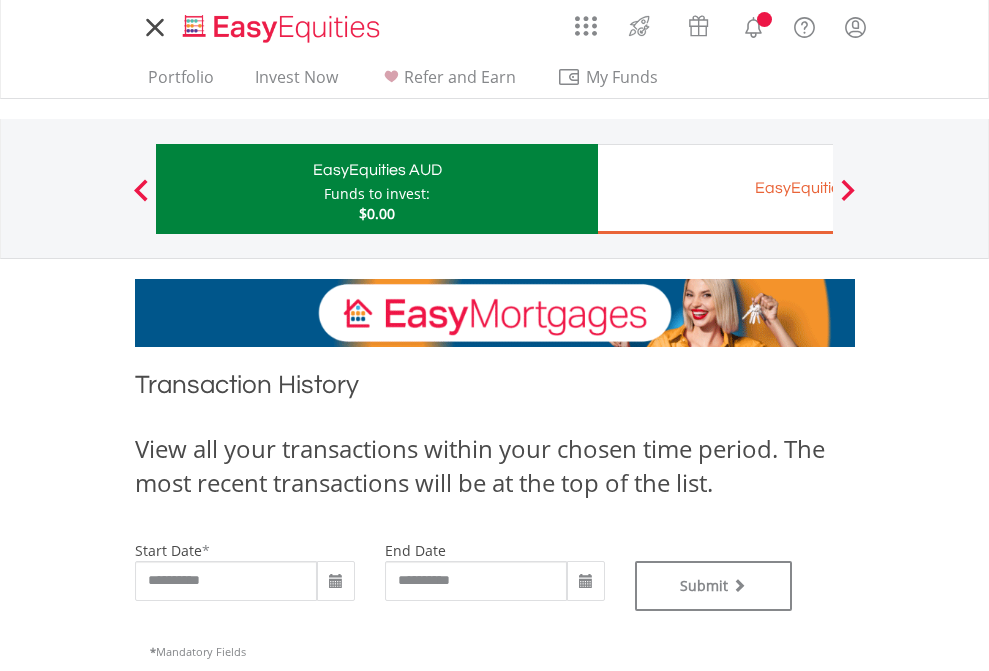 scroll, scrollTop: 0, scrollLeft: 0, axis: both 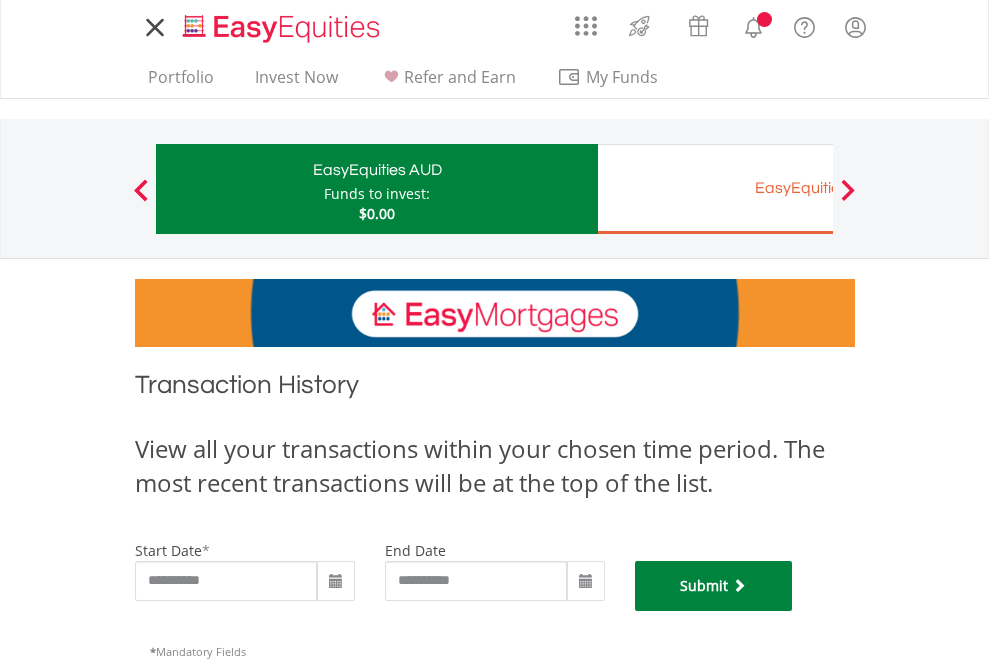 click on "Submit" at bounding box center (714, 586) 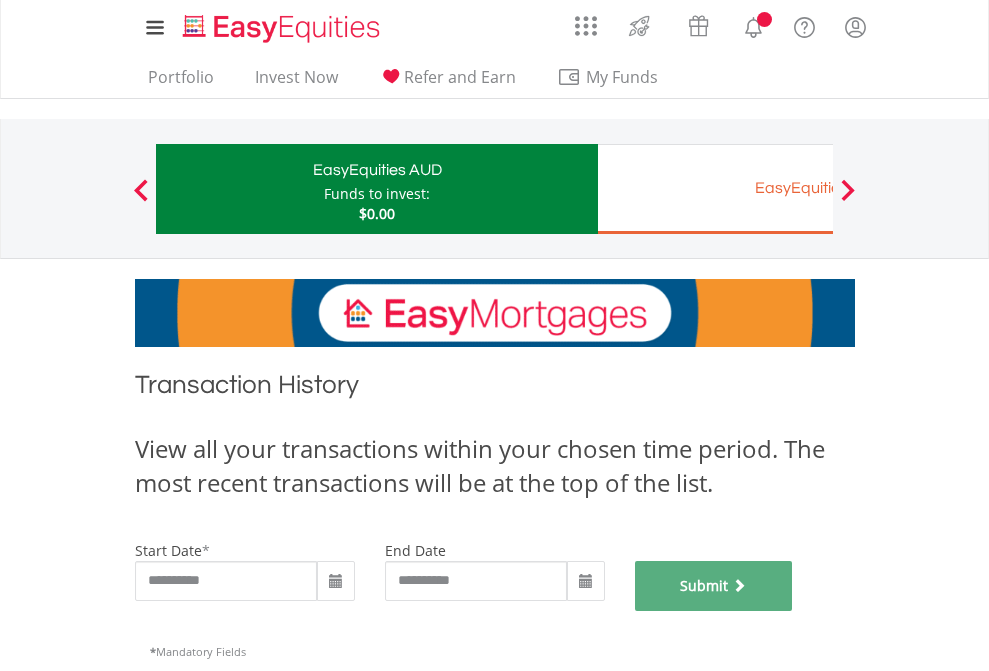 scroll, scrollTop: 811, scrollLeft: 0, axis: vertical 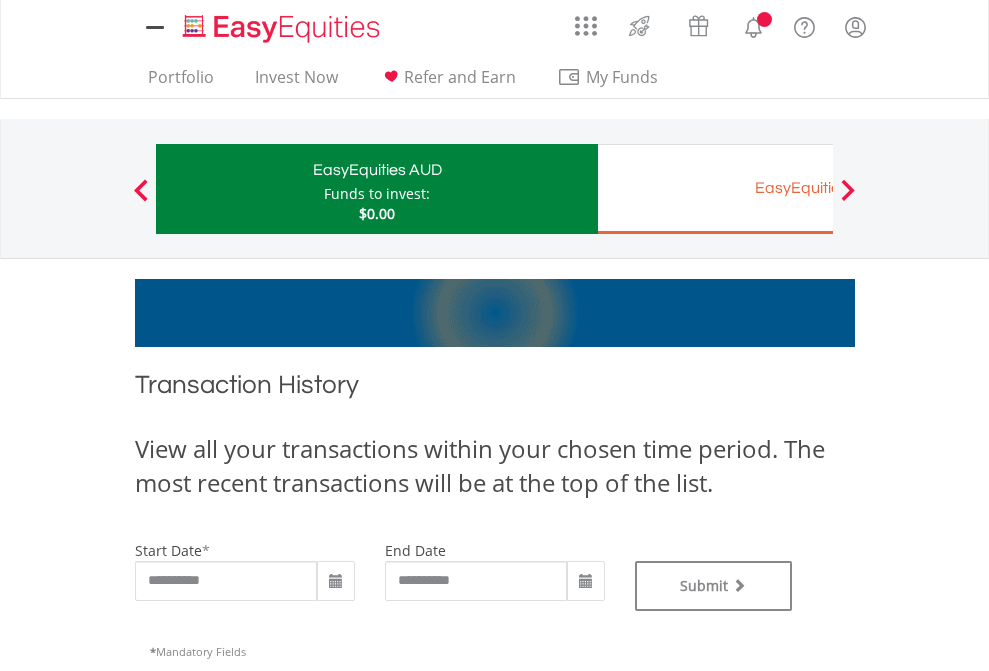 click on "EasyEquities EUR" at bounding box center (818, 188) 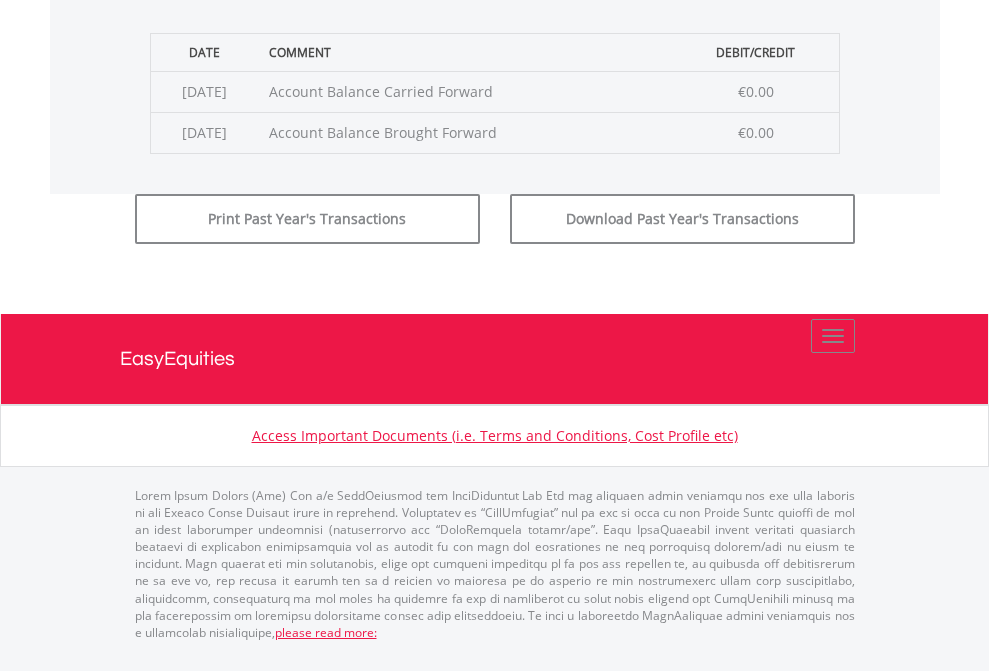 click on "Submit" at bounding box center (714, -183) 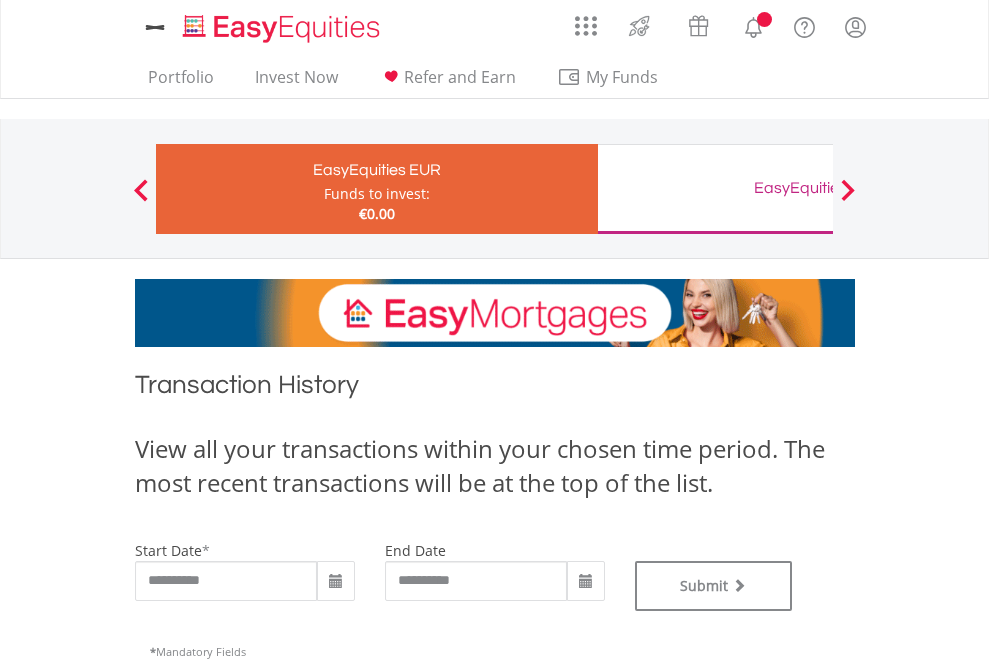 scroll, scrollTop: 0, scrollLeft: 0, axis: both 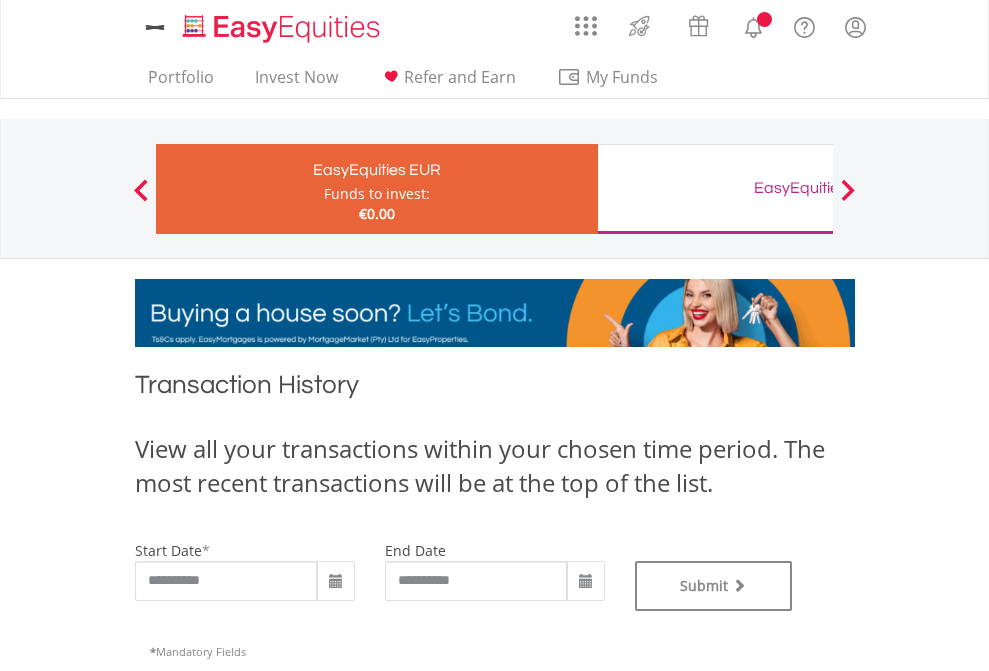 click on "EasyEquities GBP" at bounding box center [818, 188] 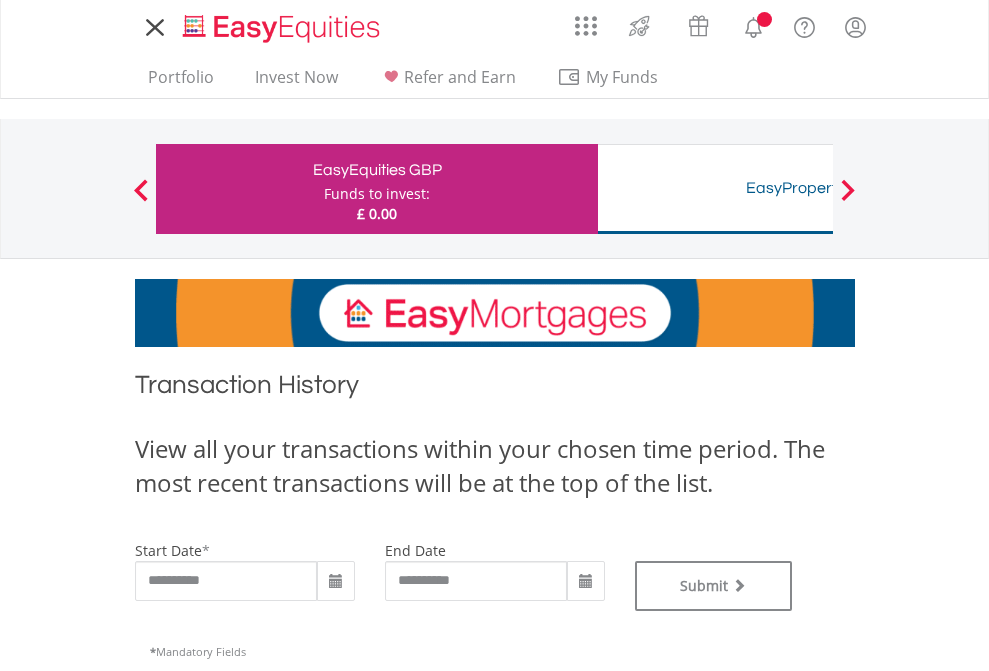 scroll, scrollTop: 0, scrollLeft: 0, axis: both 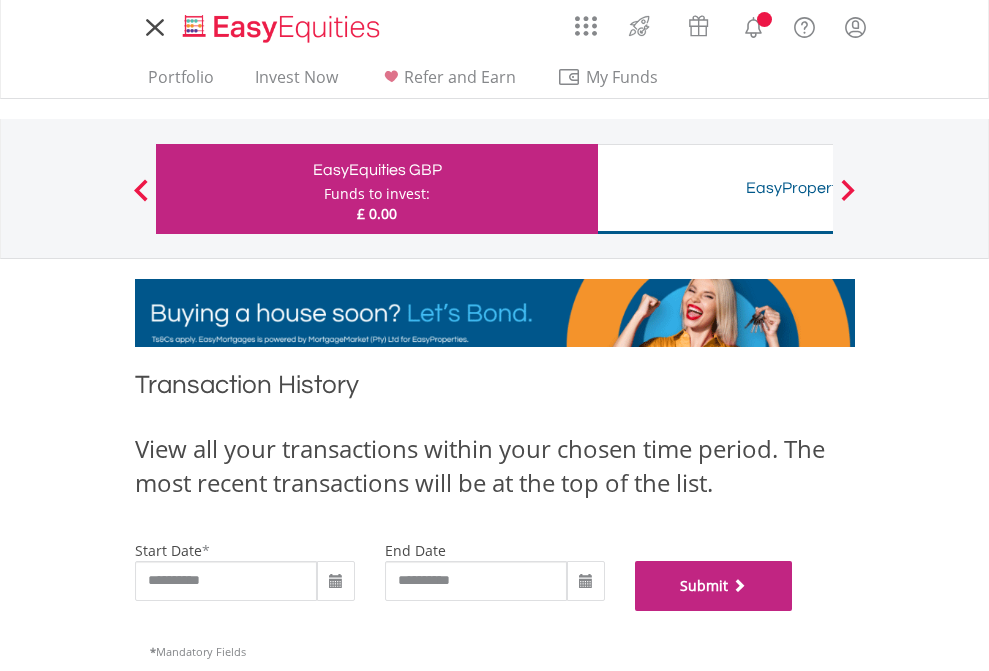 click on "Submit" at bounding box center [714, 586] 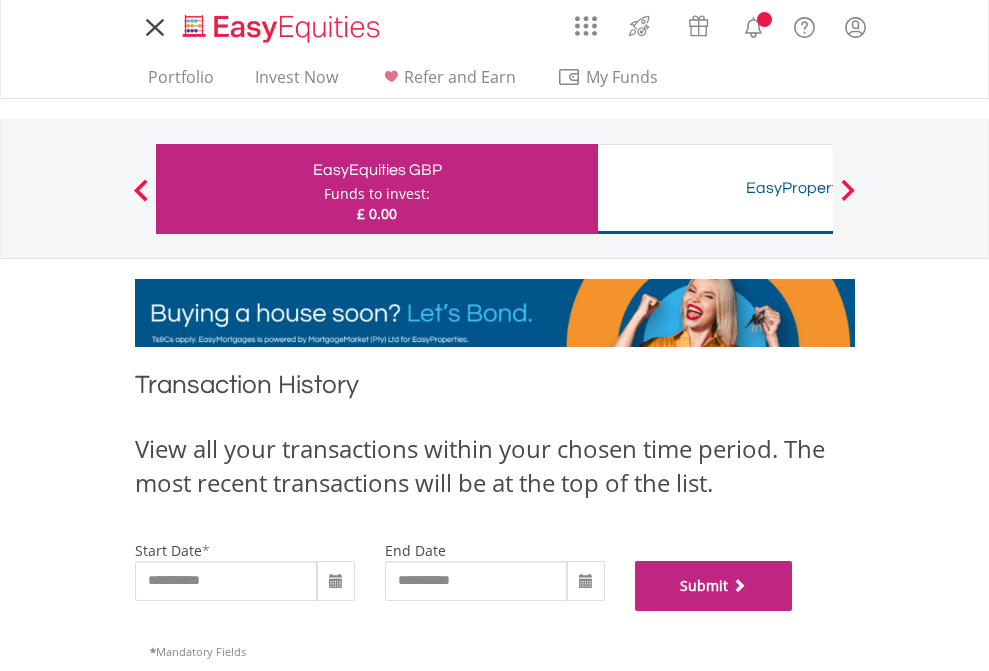 scroll, scrollTop: 811, scrollLeft: 0, axis: vertical 